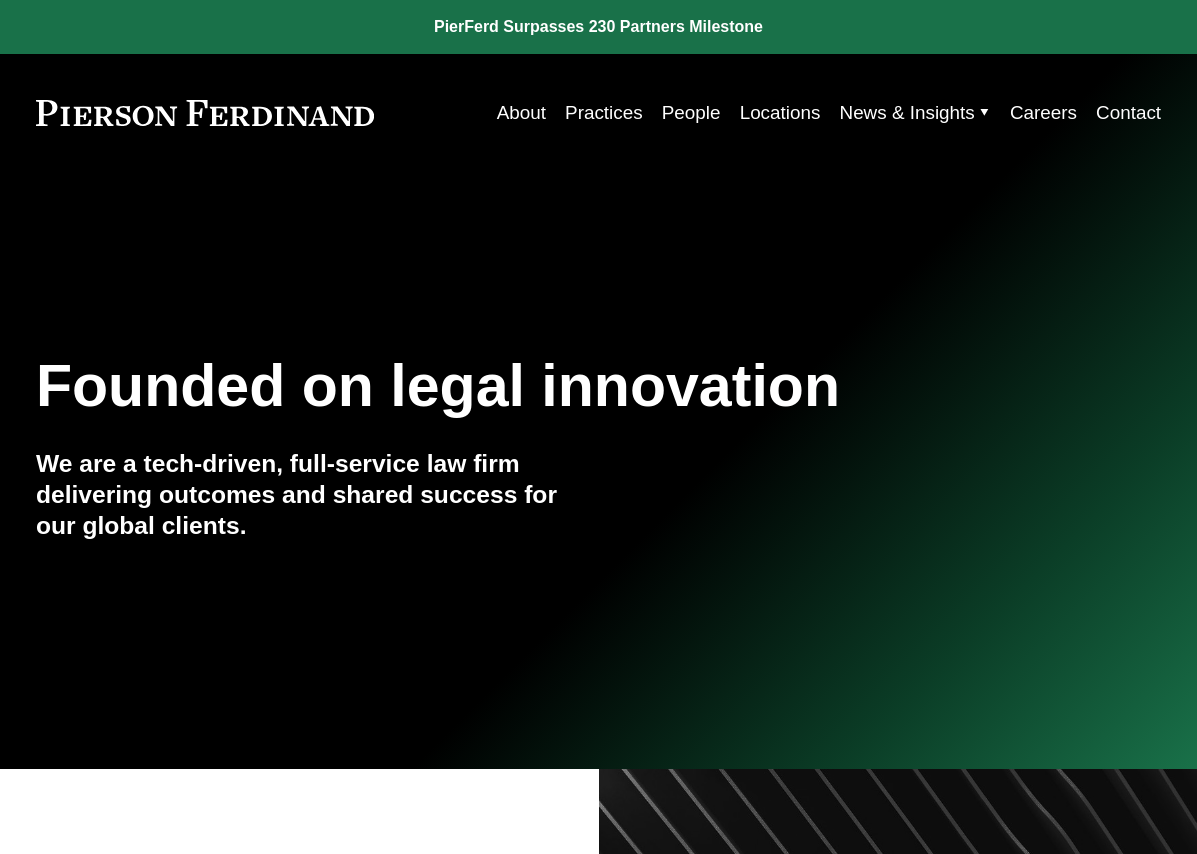 scroll, scrollTop: 0, scrollLeft: 0, axis: both 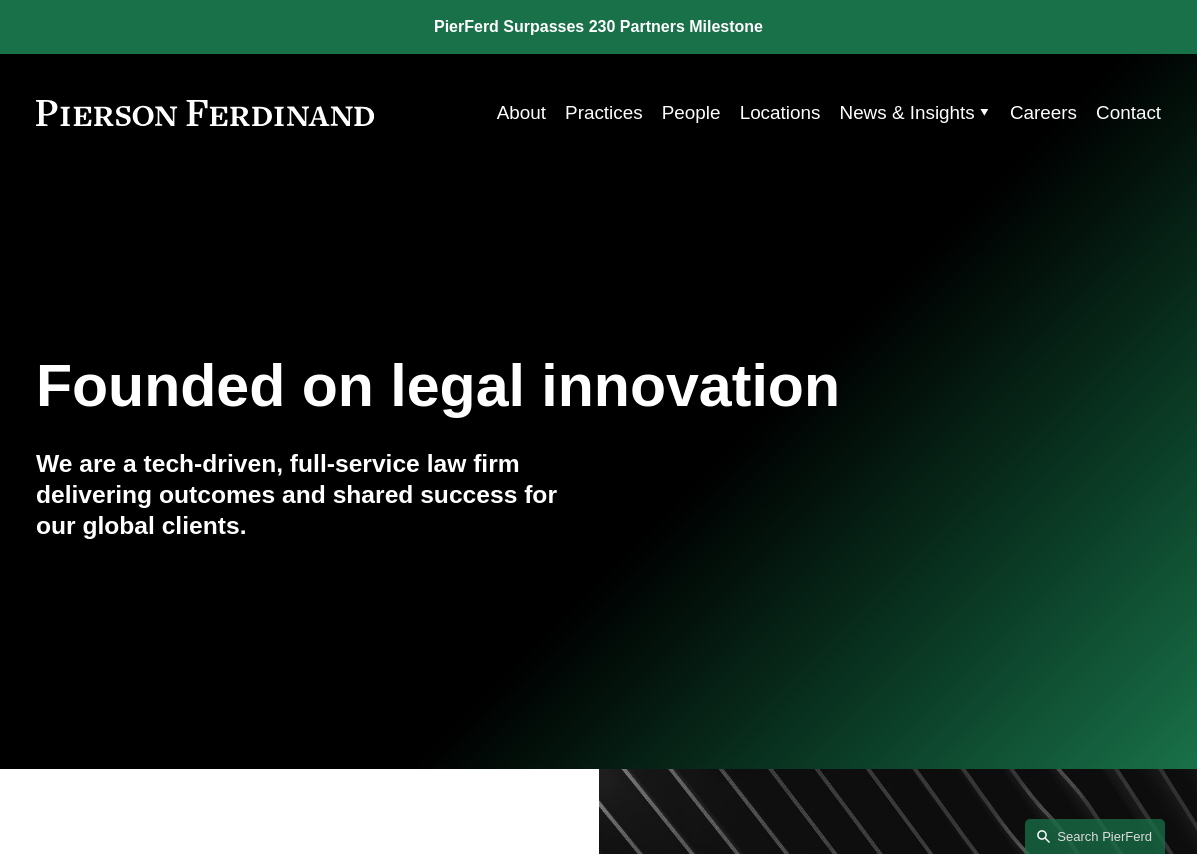 click on "Locations" at bounding box center [780, 113] 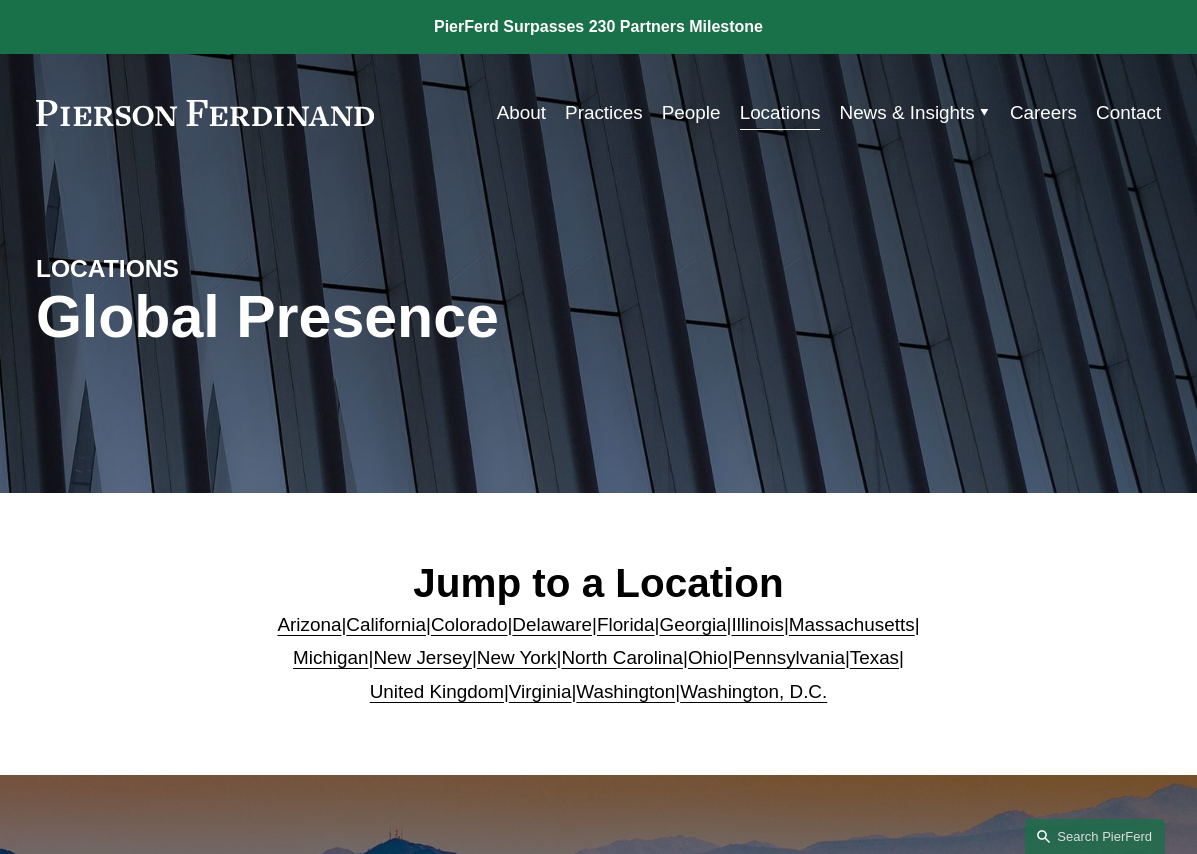 scroll, scrollTop: 0, scrollLeft: 0, axis: both 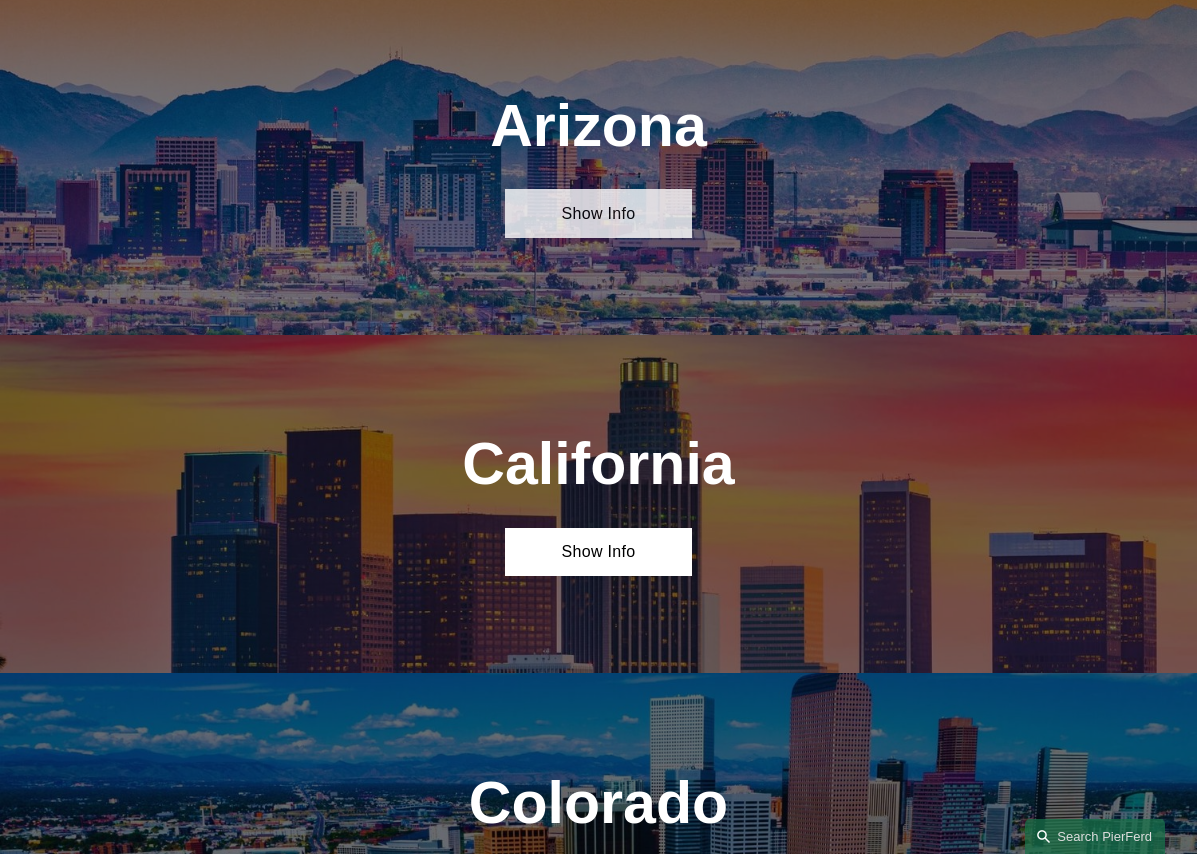 click on "Show Info" at bounding box center [599, 213] 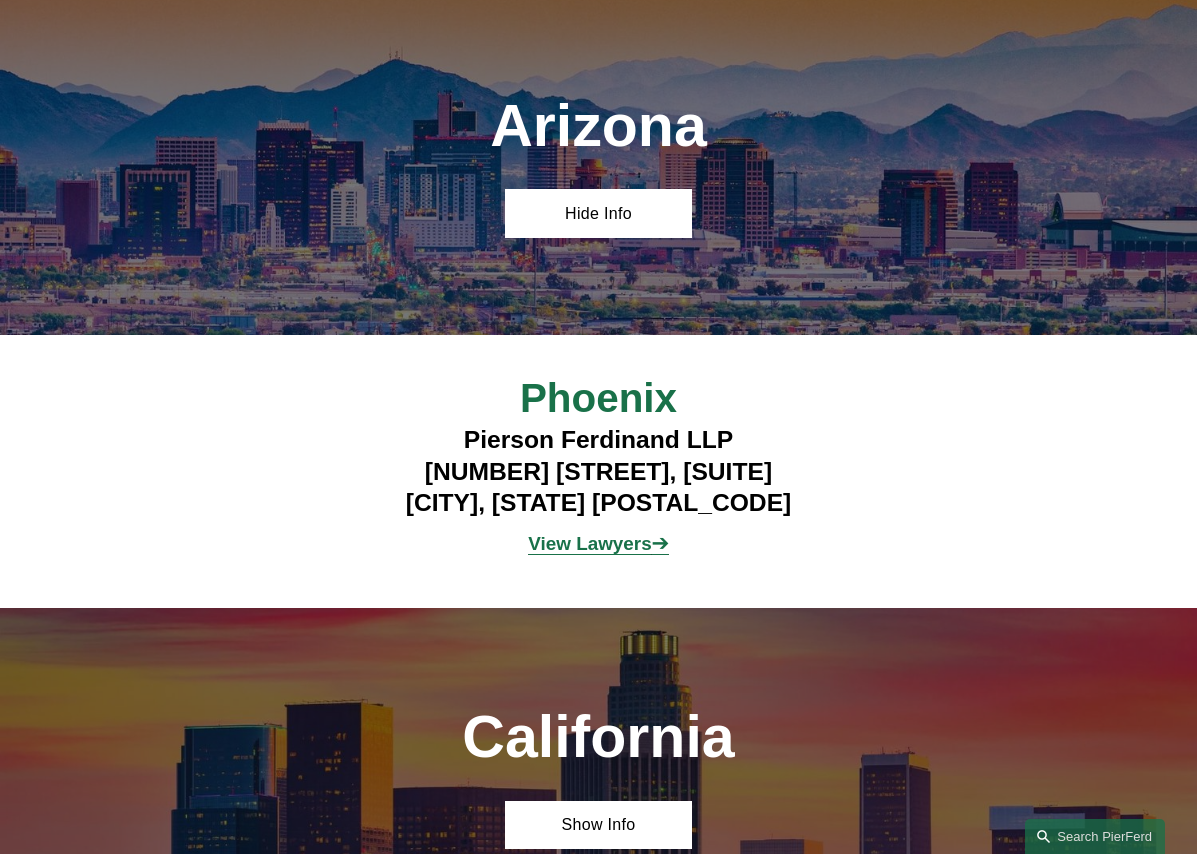 click on "View Lawyers" at bounding box center [589, 543] 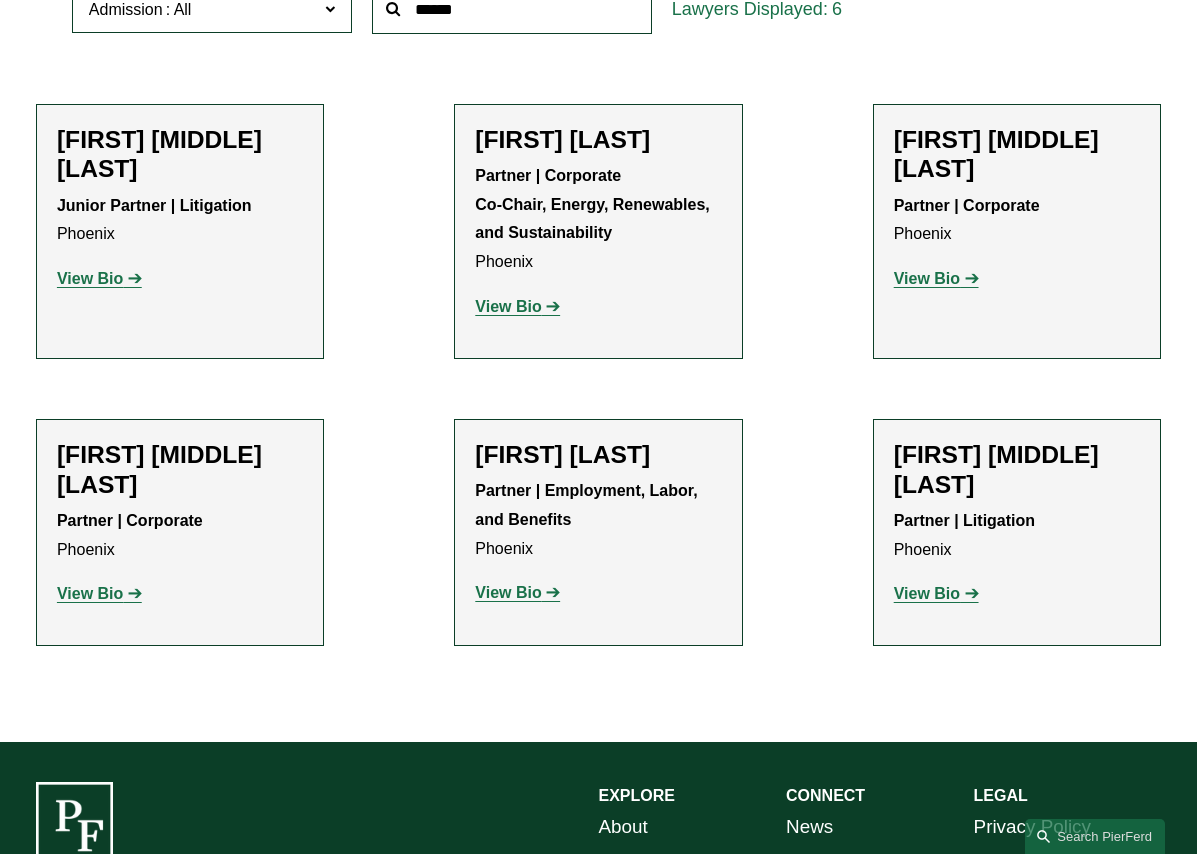scroll, scrollTop: 700, scrollLeft: 0, axis: vertical 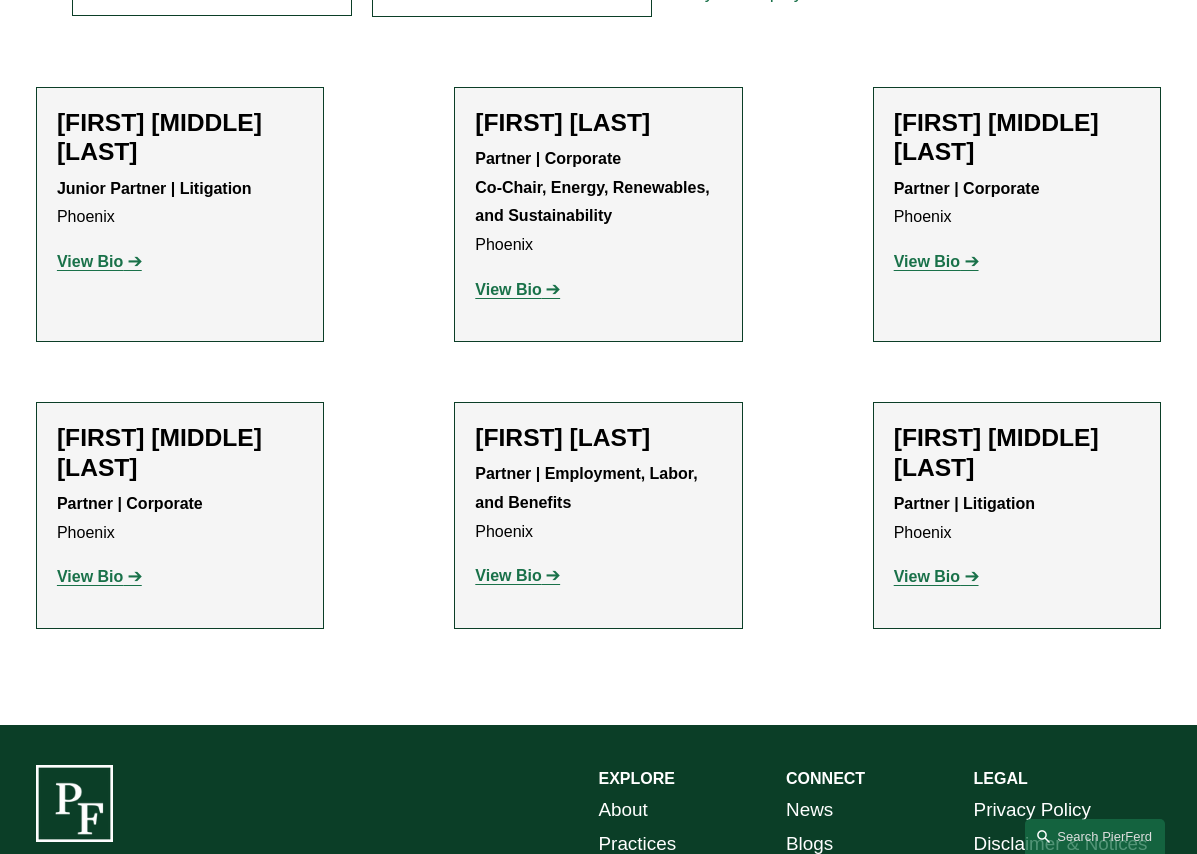 click on "View Bio" 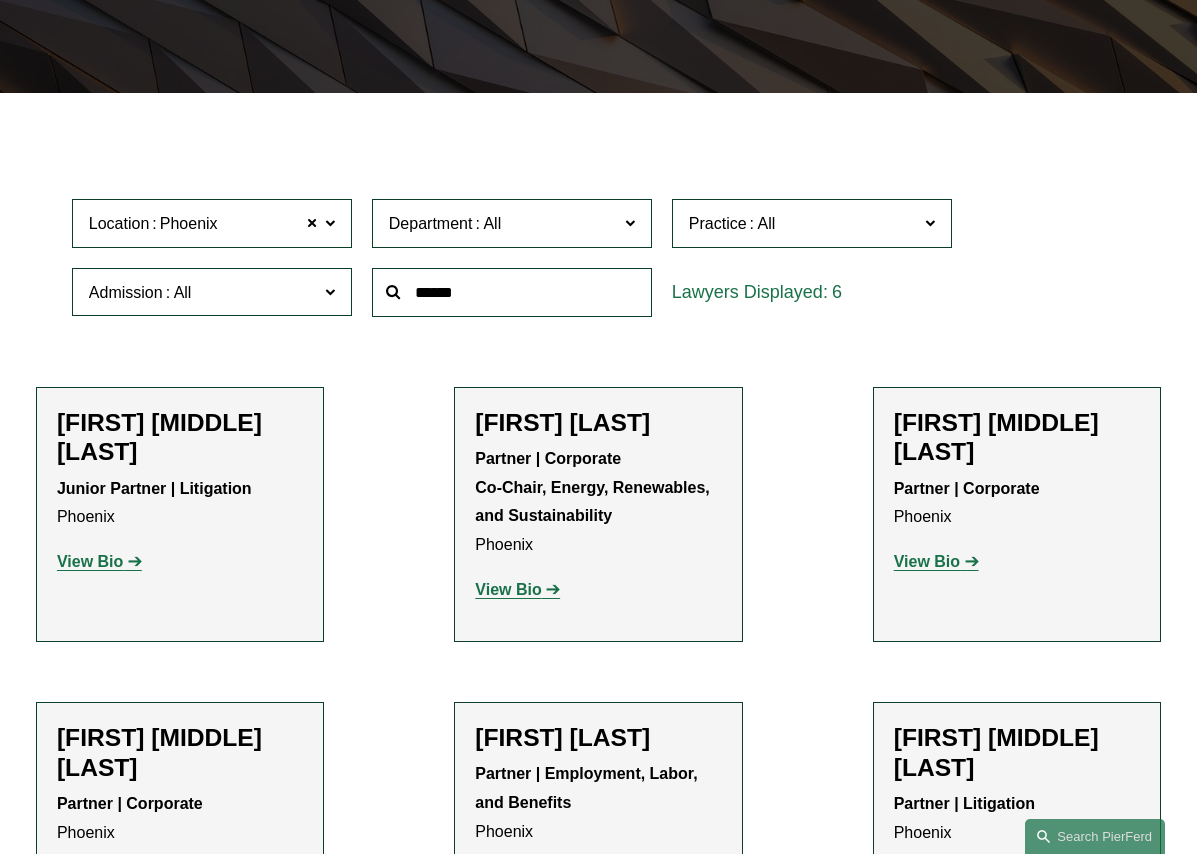 scroll, scrollTop: 500, scrollLeft: 0, axis: vertical 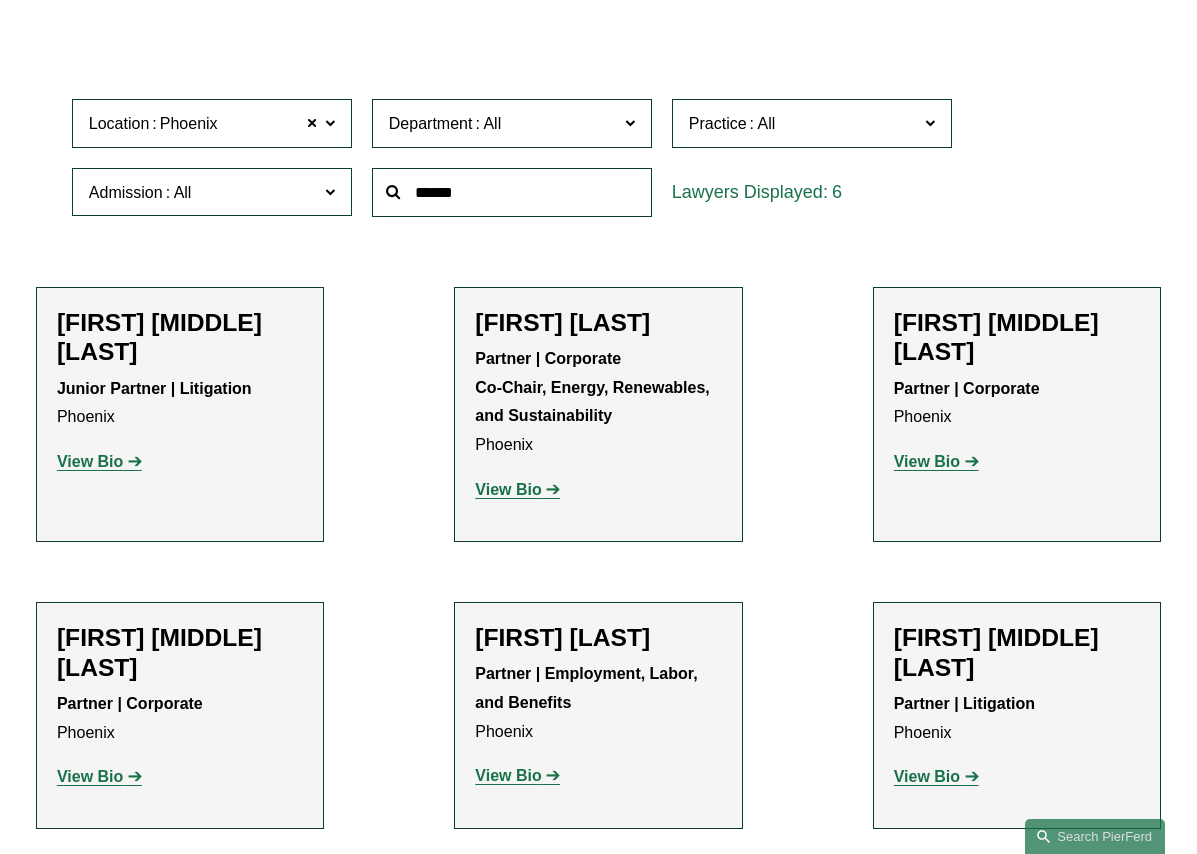 click on "View Bio" 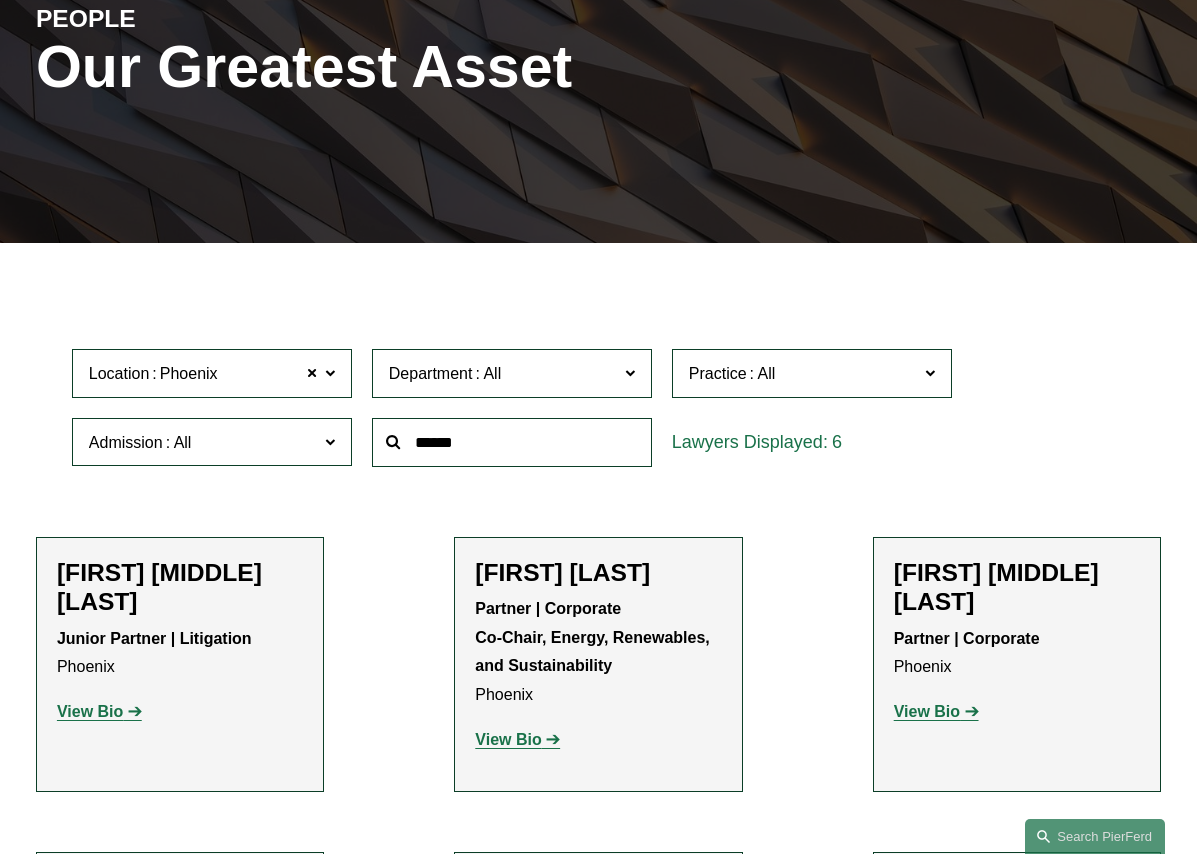 scroll, scrollTop: 0, scrollLeft: 0, axis: both 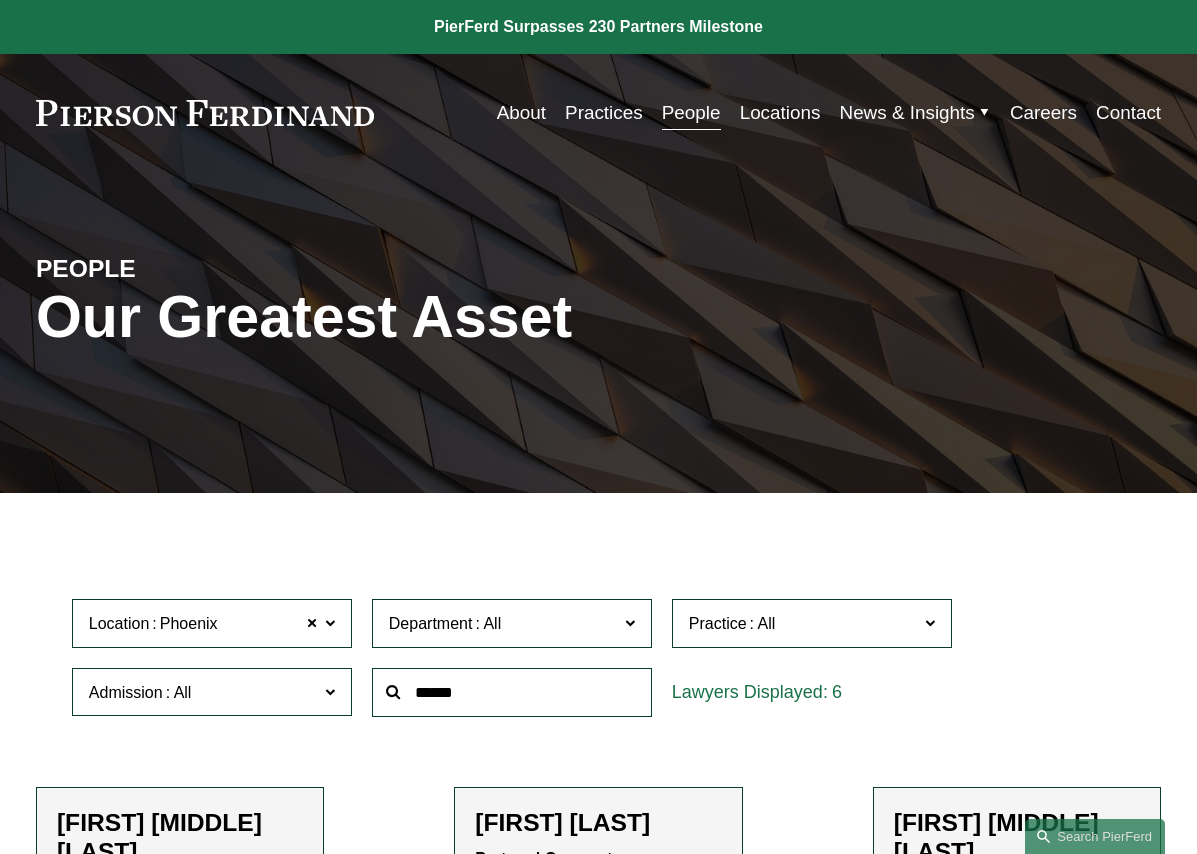 click on "About" at bounding box center (521, 113) 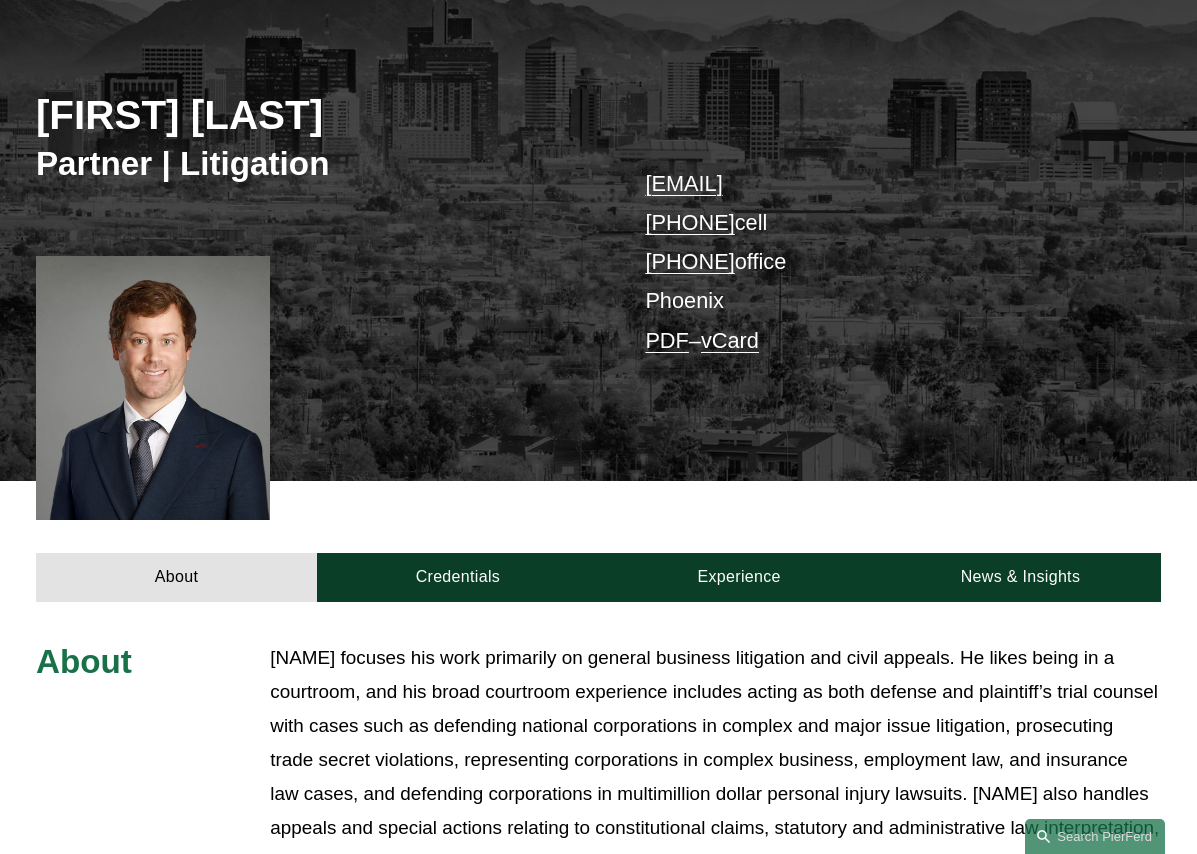 scroll, scrollTop: 200, scrollLeft: 0, axis: vertical 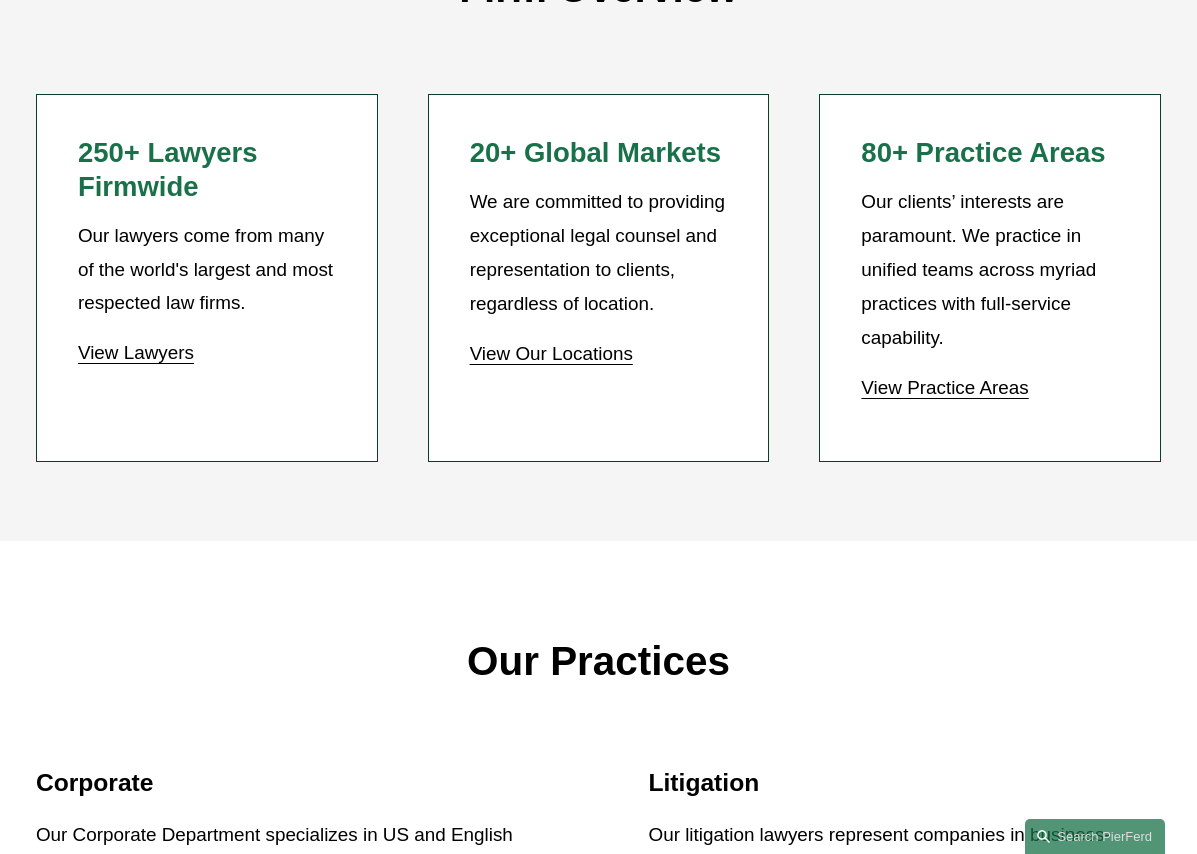 click on "View Practice Areas" 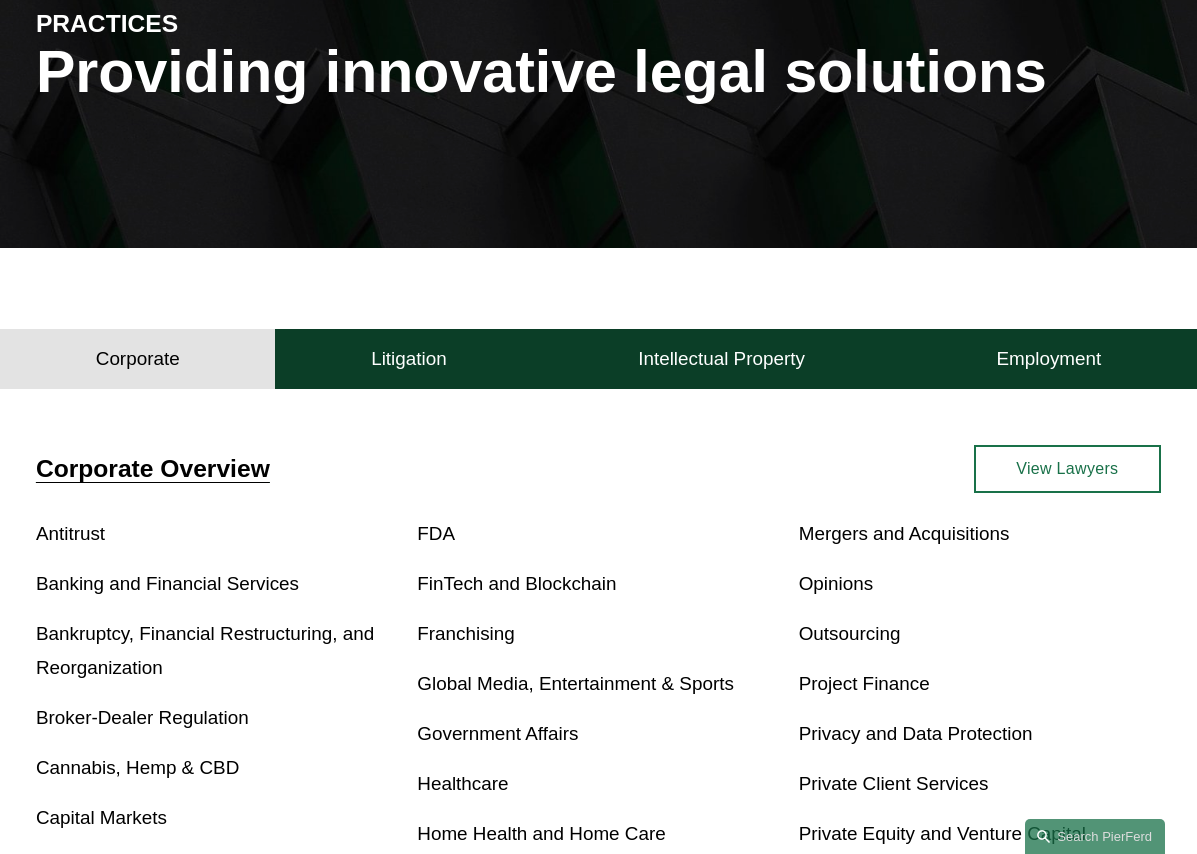 scroll, scrollTop: 0, scrollLeft: 0, axis: both 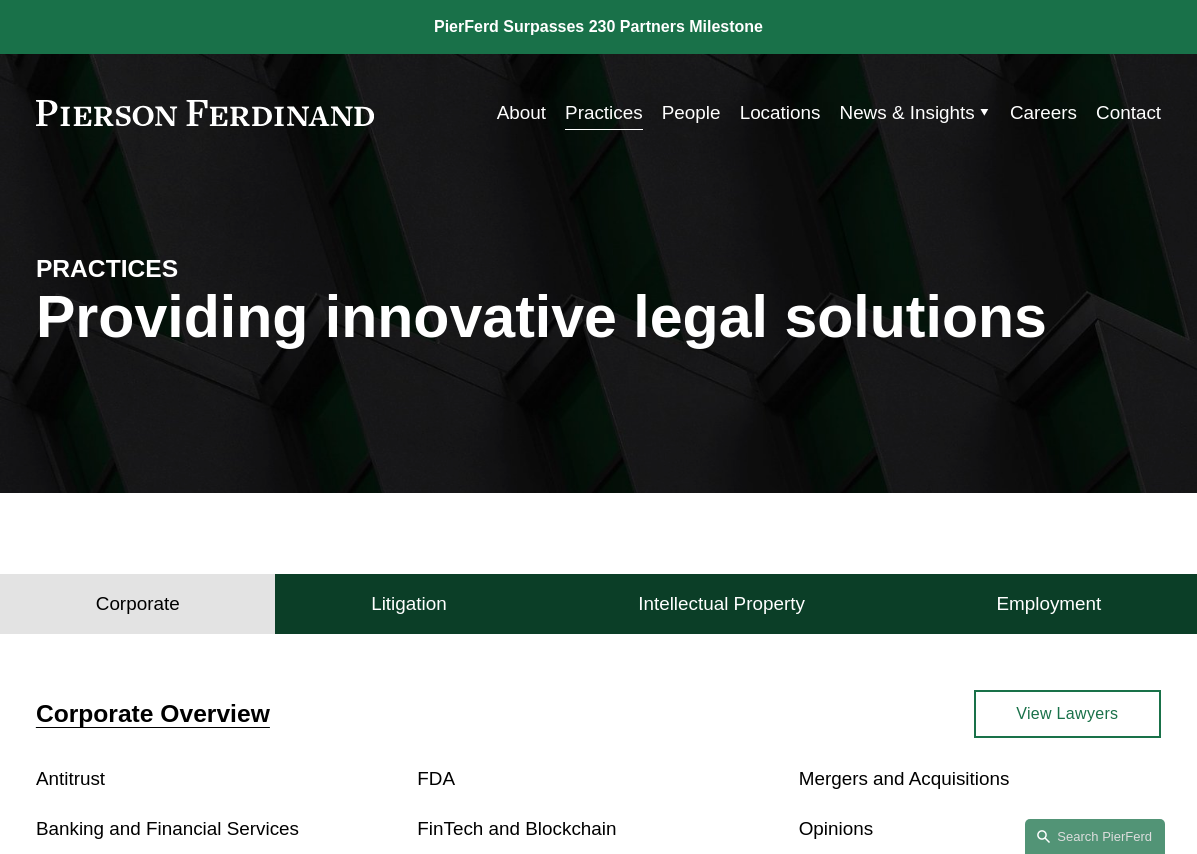 click on "Locations" at bounding box center [780, 113] 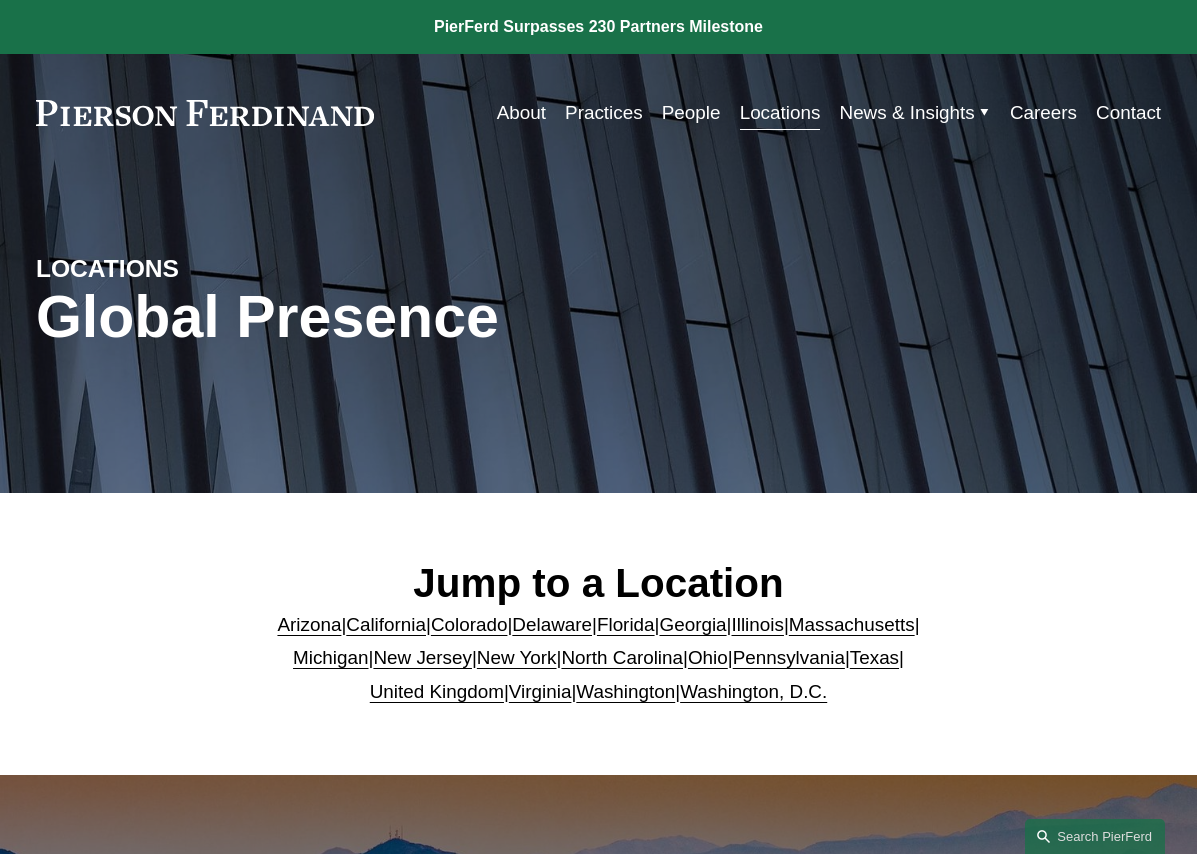 scroll, scrollTop: 0, scrollLeft: 0, axis: both 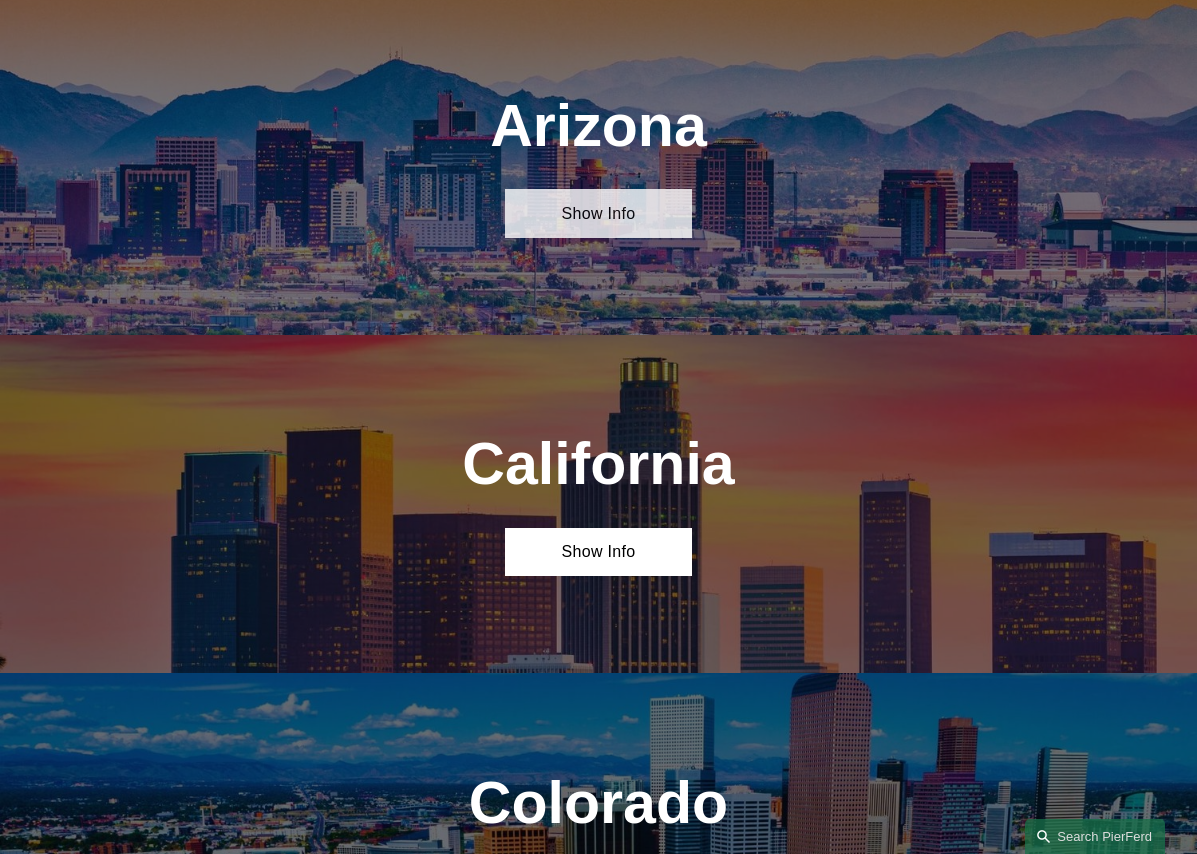 click on "Show Info" at bounding box center (599, 213) 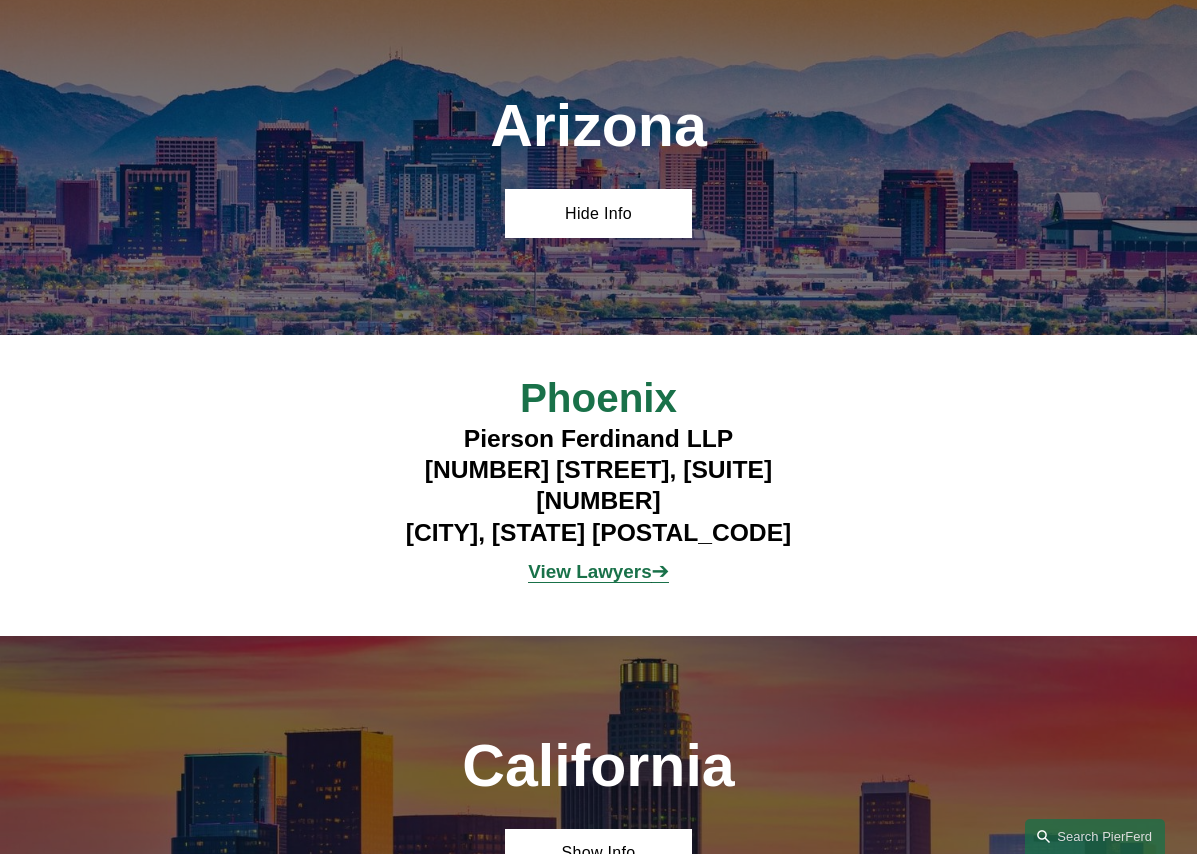 click on "View Lawyers" at bounding box center [589, 571] 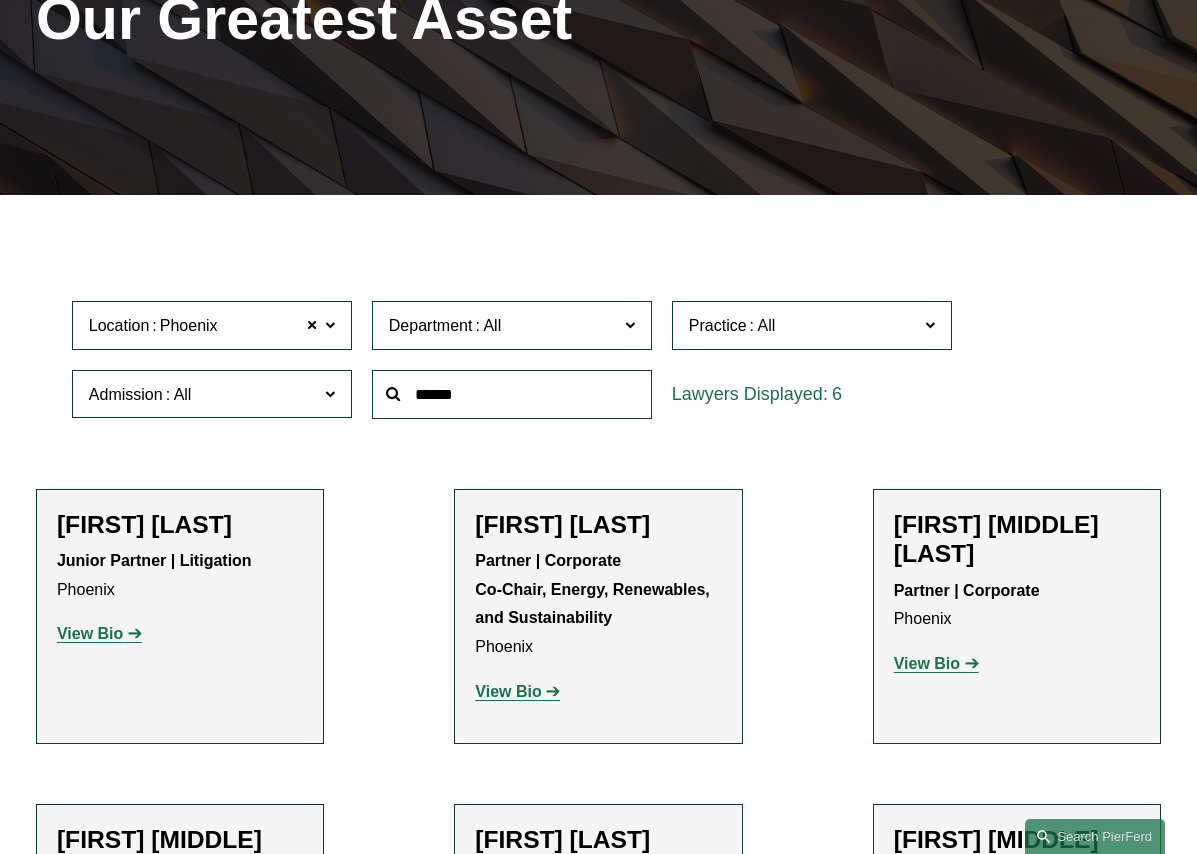 scroll, scrollTop: 300, scrollLeft: 0, axis: vertical 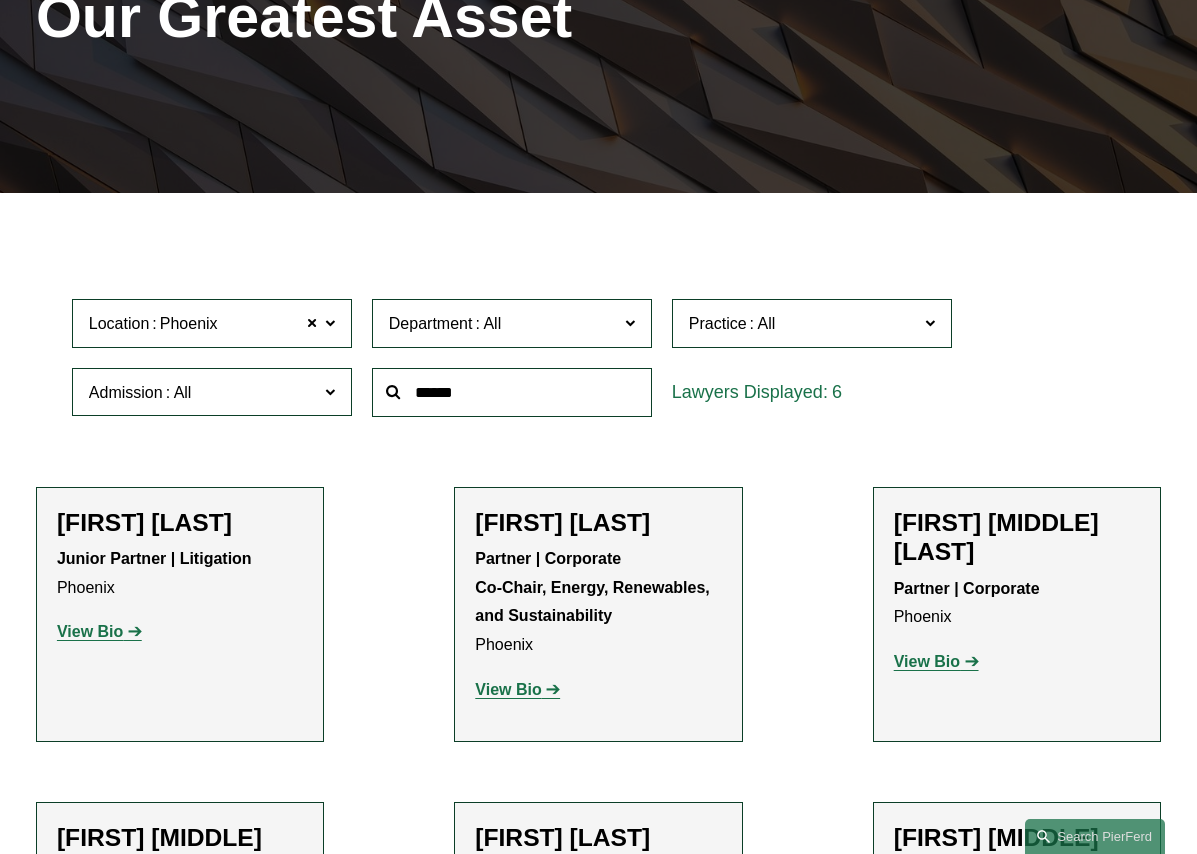 click on "View Bio" 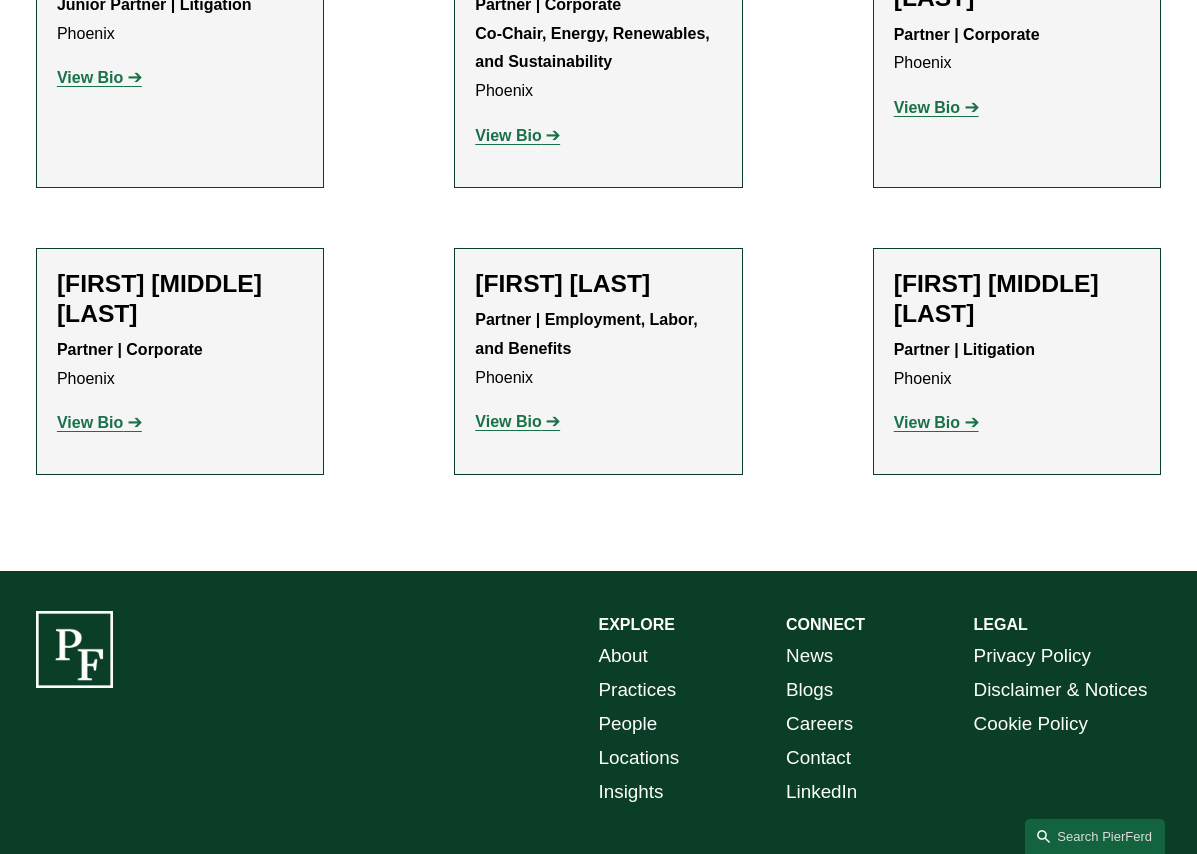scroll, scrollTop: 900, scrollLeft: 0, axis: vertical 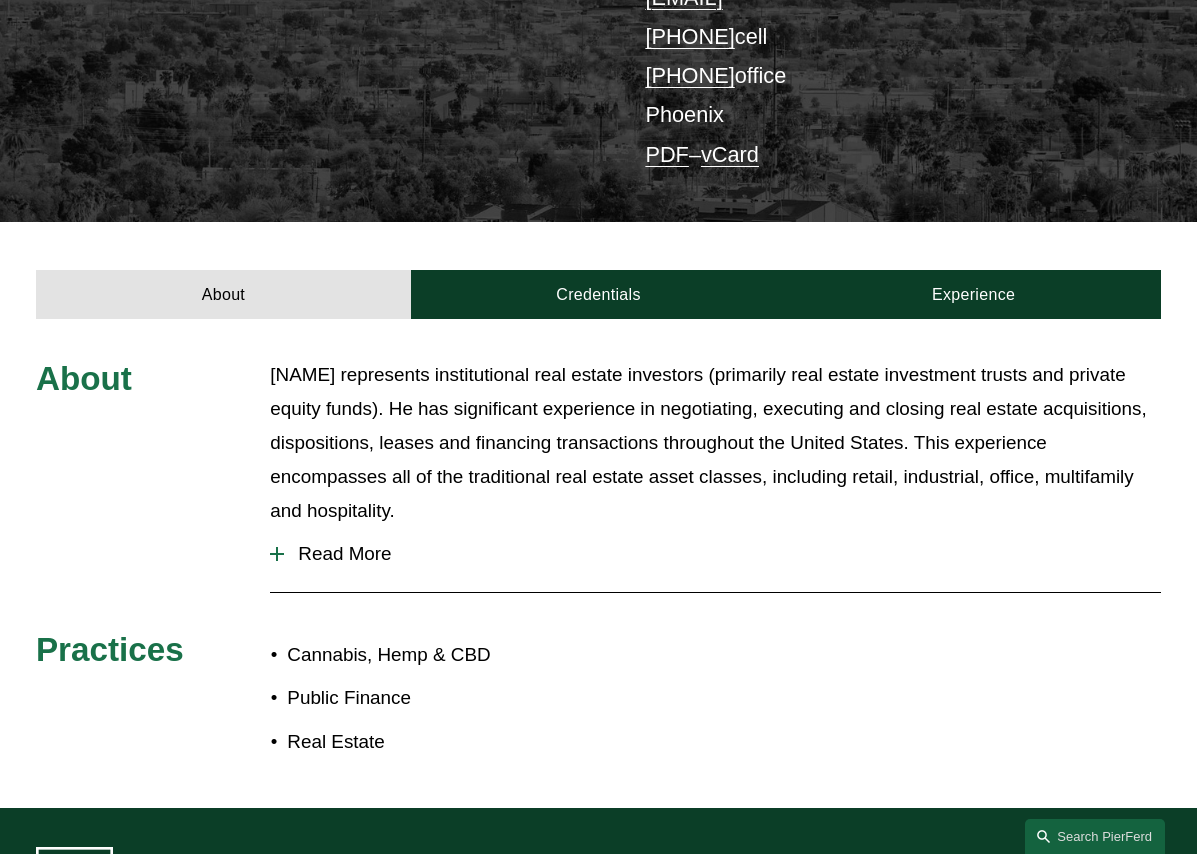 click on "Read More" at bounding box center (722, 554) 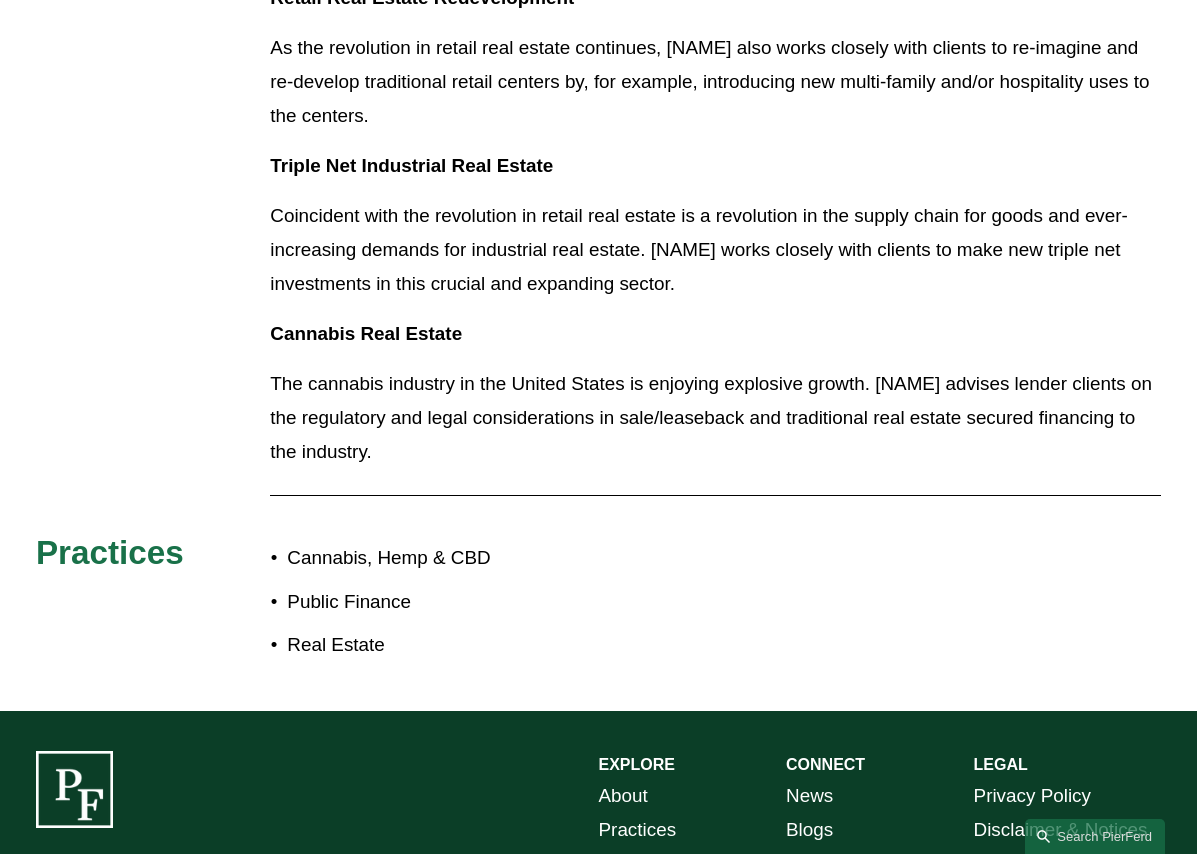 scroll, scrollTop: 1300, scrollLeft: 0, axis: vertical 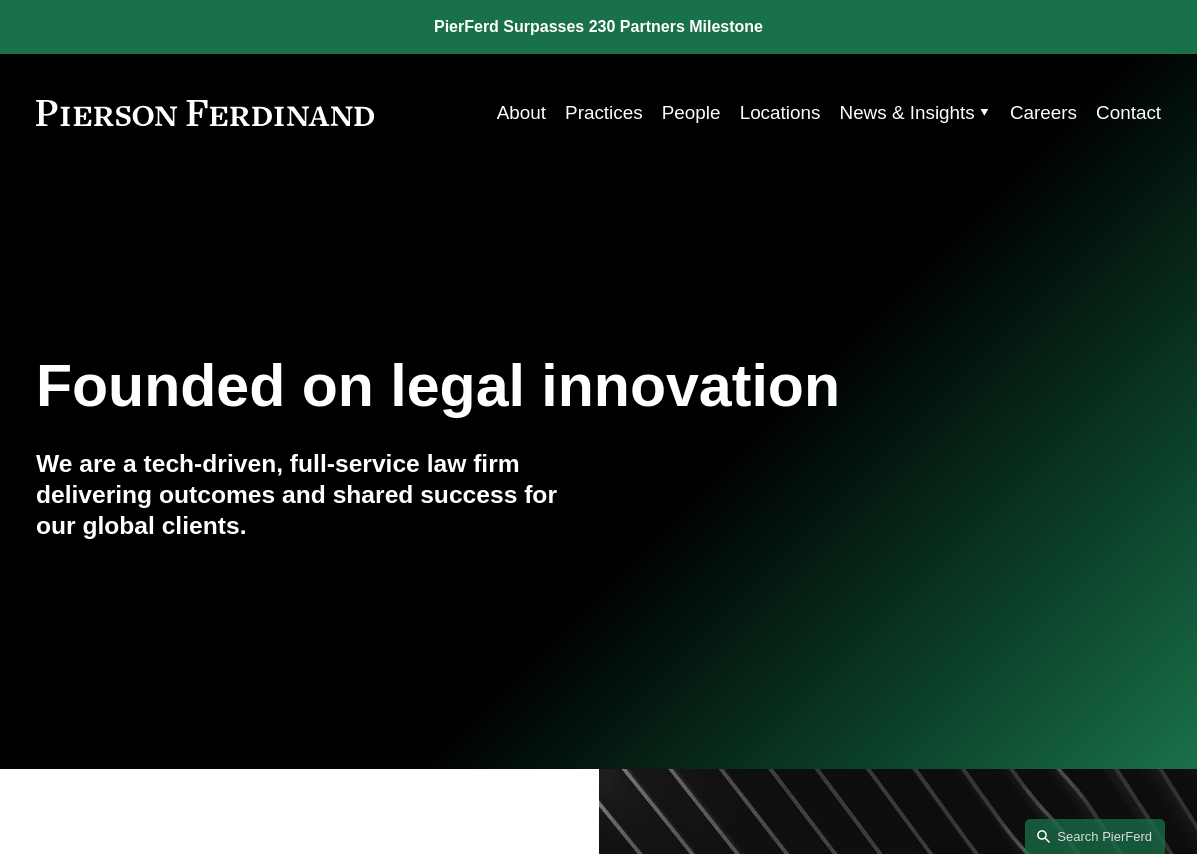 click on "Locations" at bounding box center (780, 113) 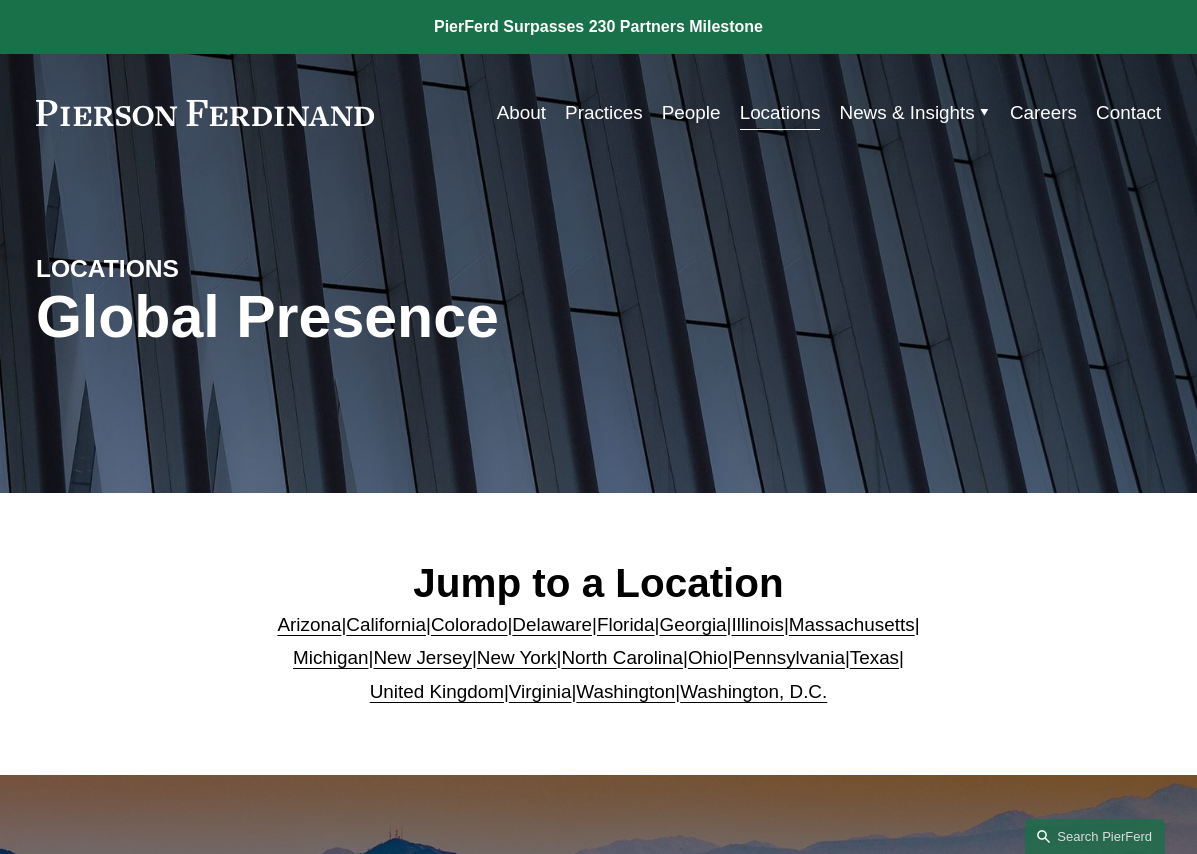 scroll, scrollTop: 0, scrollLeft: 0, axis: both 